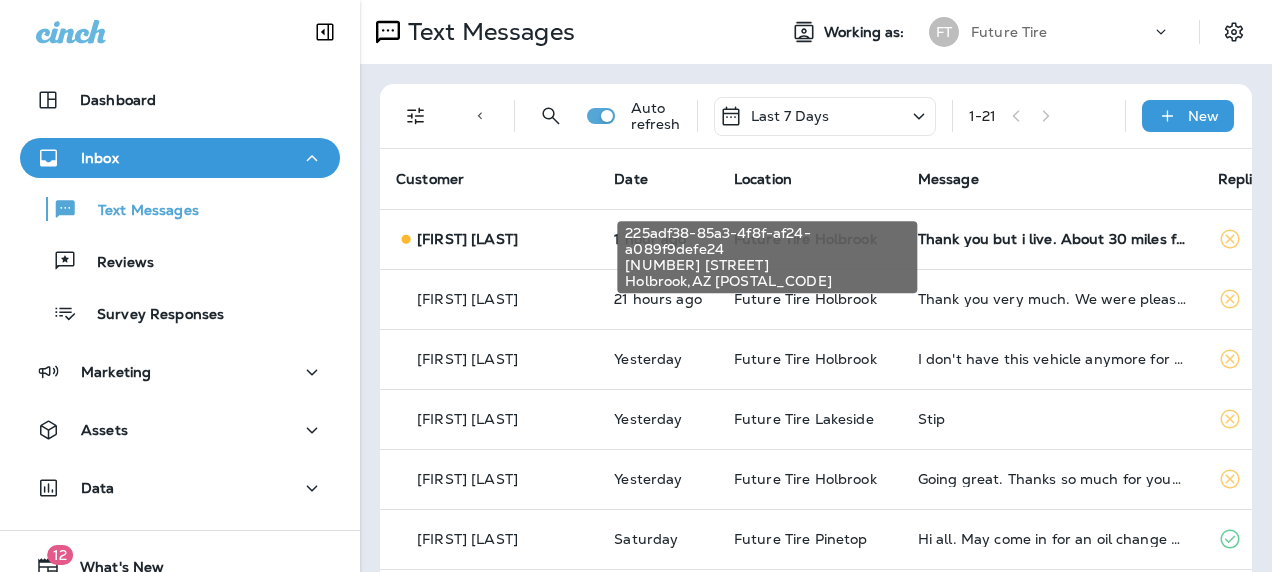 scroll, scrollTop: 0, scrollLeft: 0, axis: both 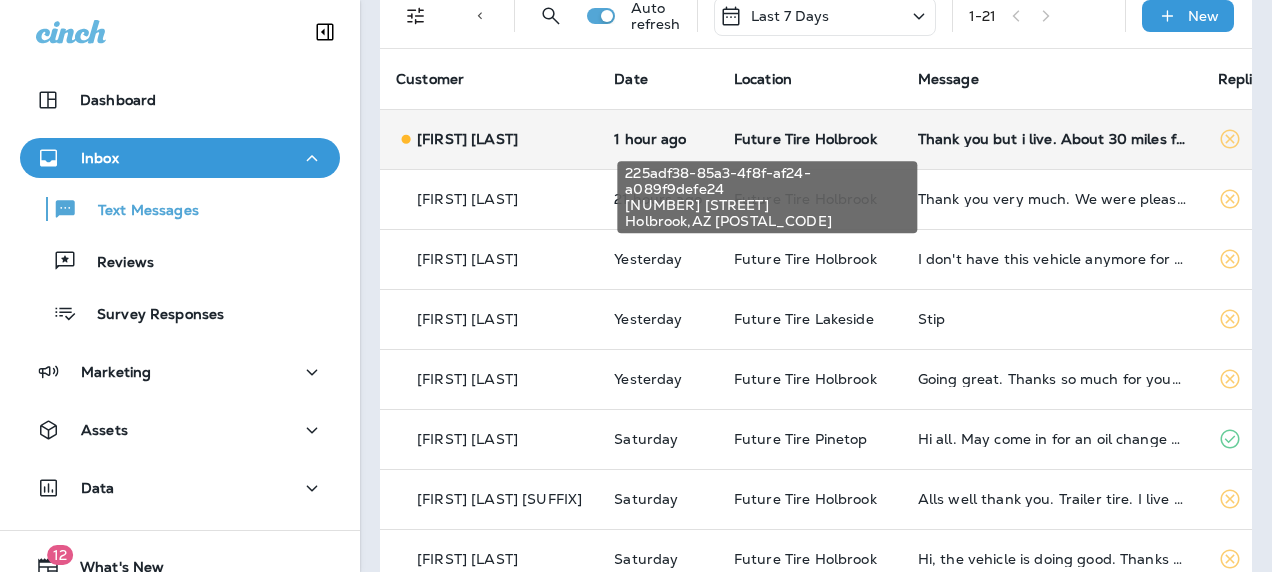 click on "Future Tire Holbrook" at bounding box center (805, 139) 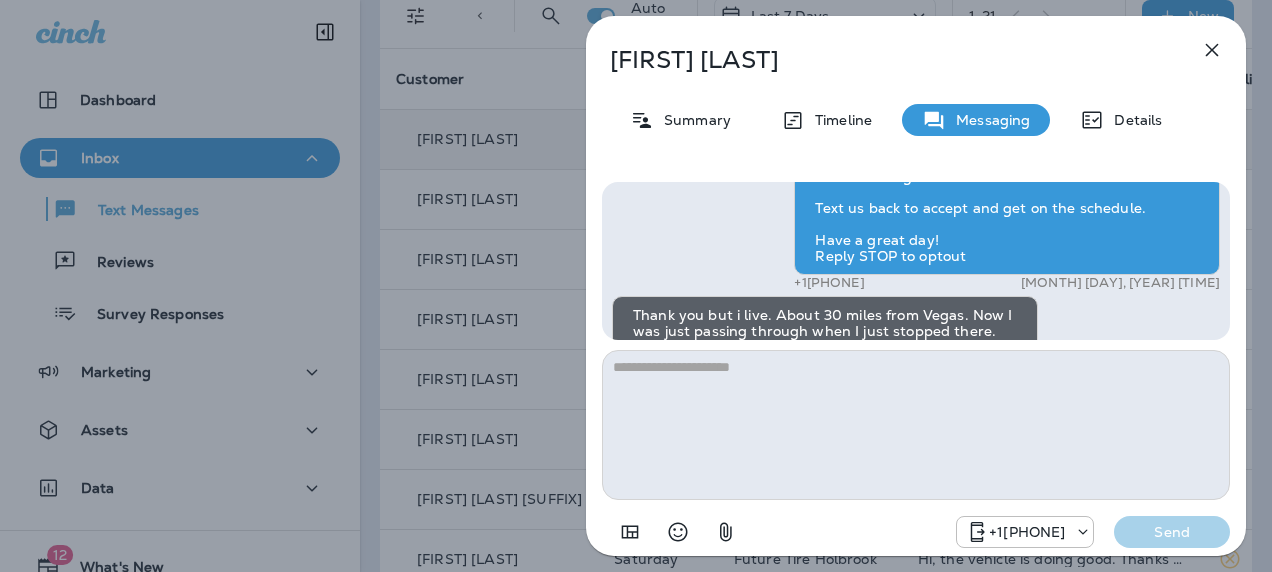 scroll, scrollTop: 0, scrollLeft: 0, axis: both 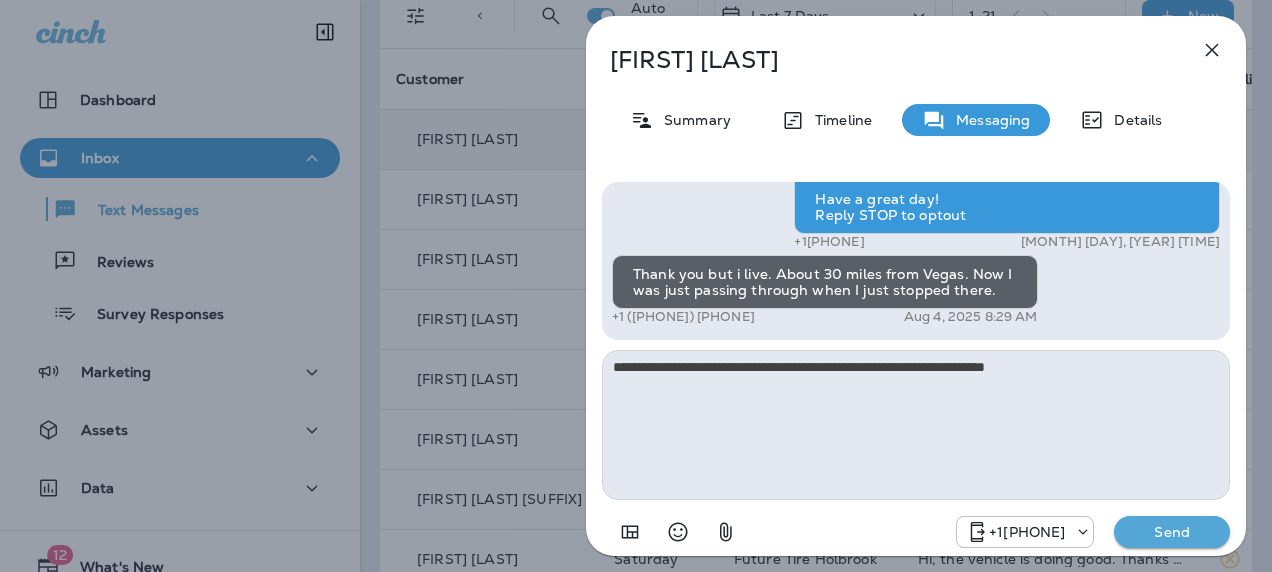 type on "**********" 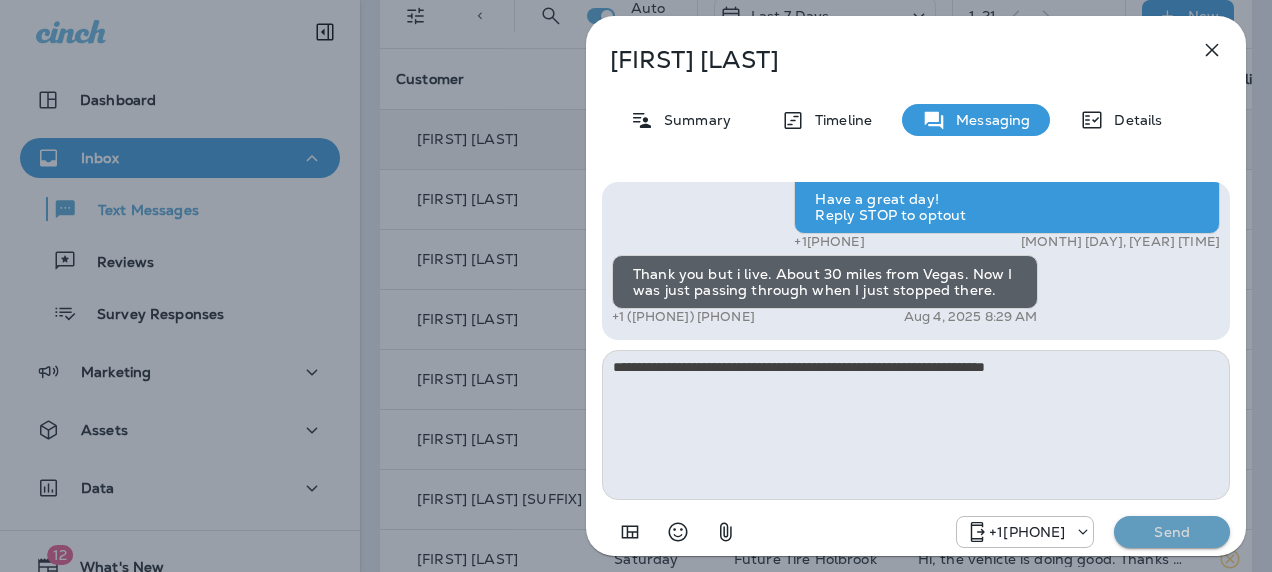 click on "Send" at bounding box center [1172, 532] 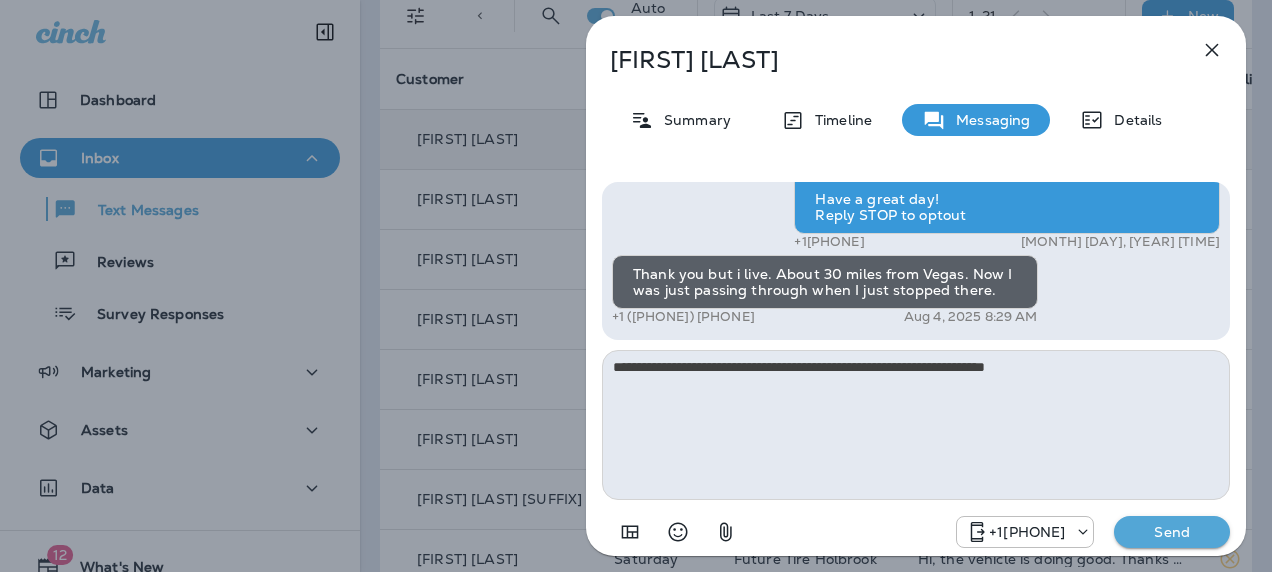 type 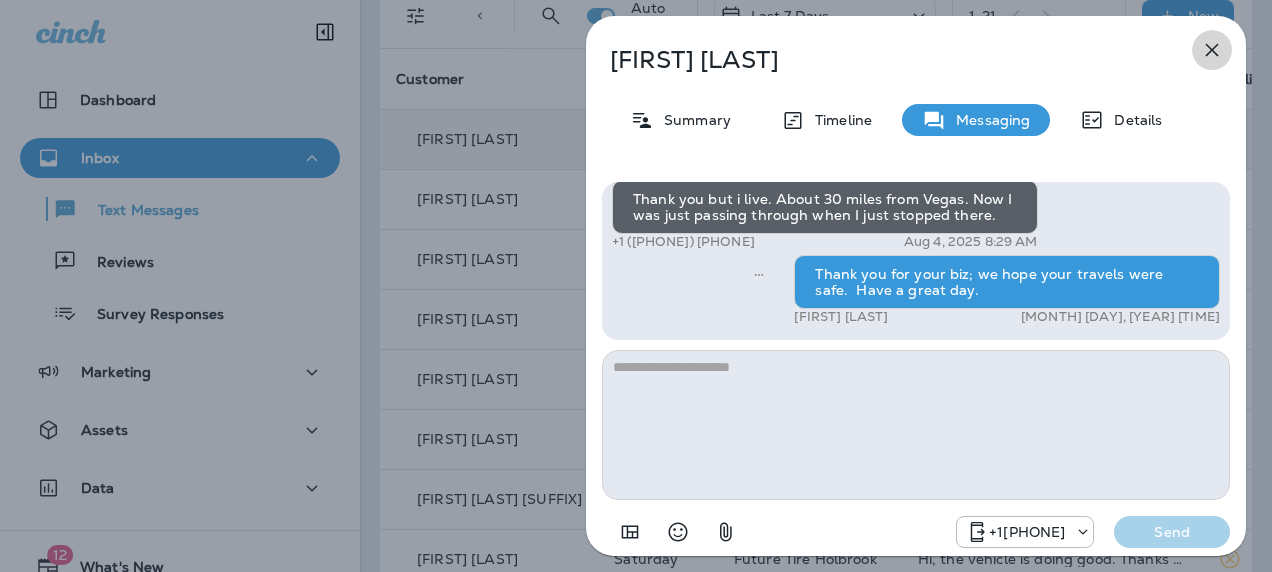 click 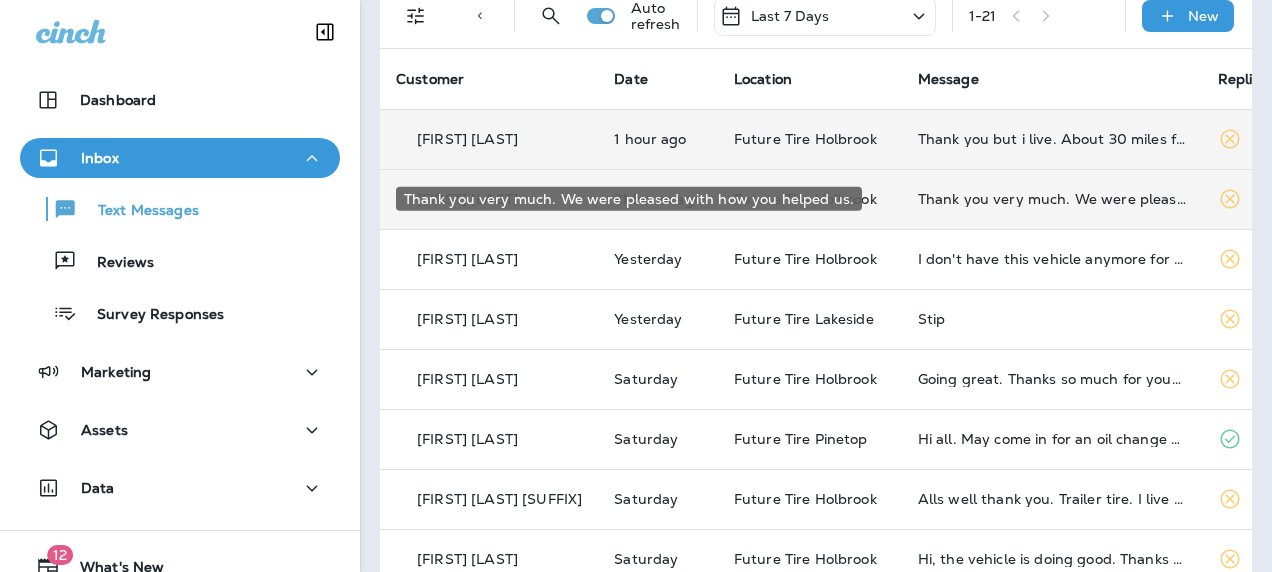 click on "Thank you very much. We were pleased with how you helped us." at bounding box center [1052, 199] 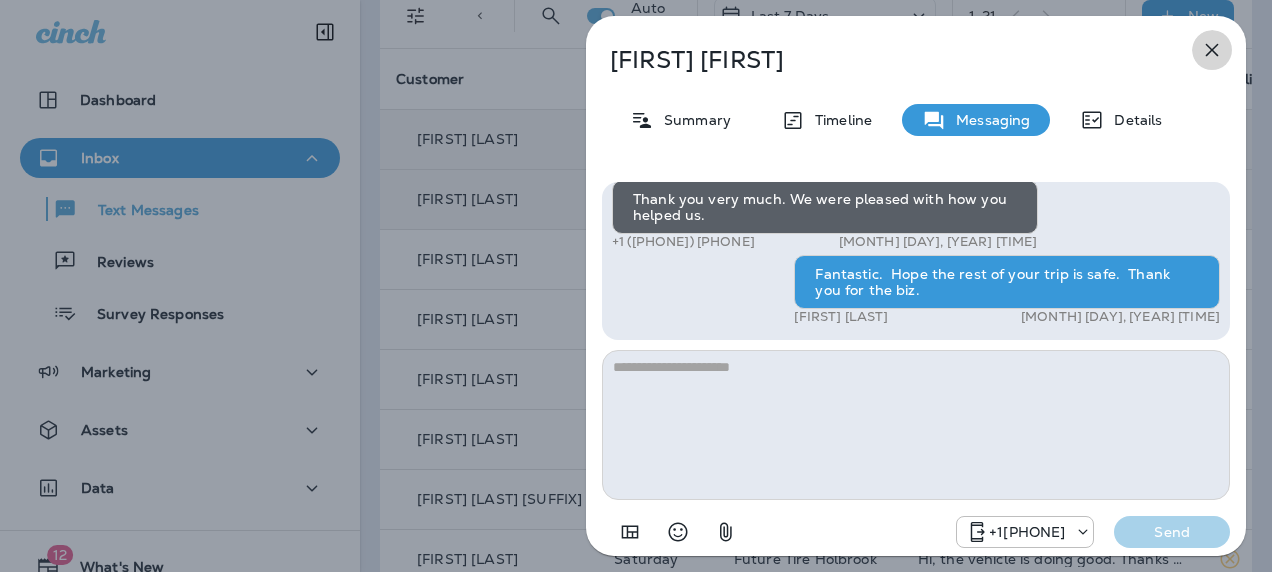 click 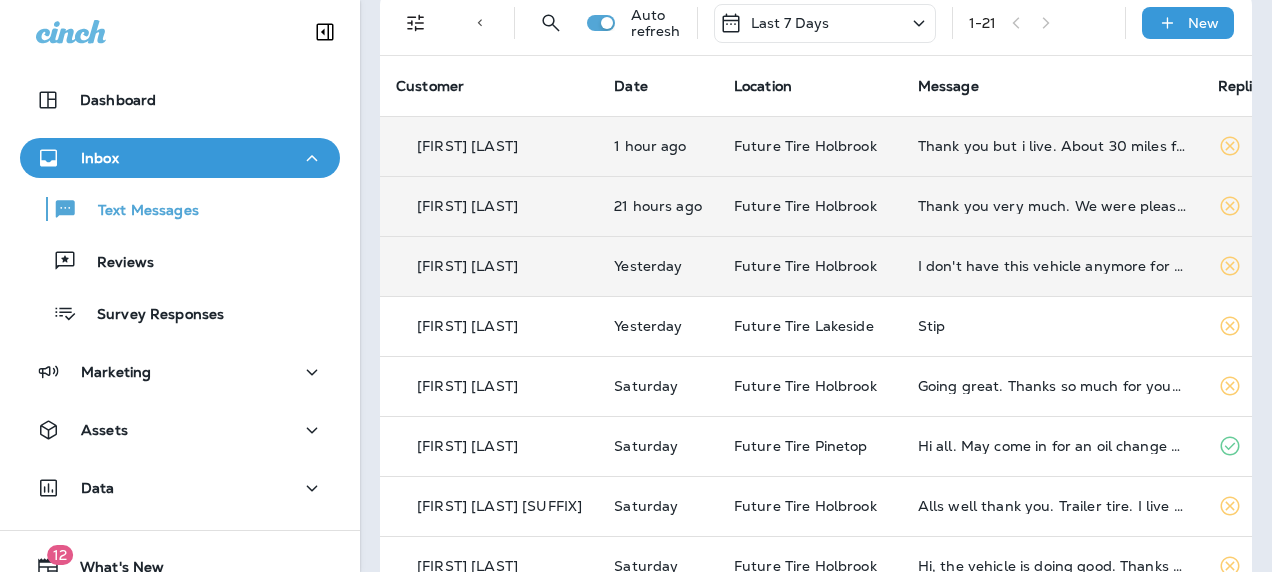 scroll, scrollTop: 0, scrollLeft: 0, axis: both 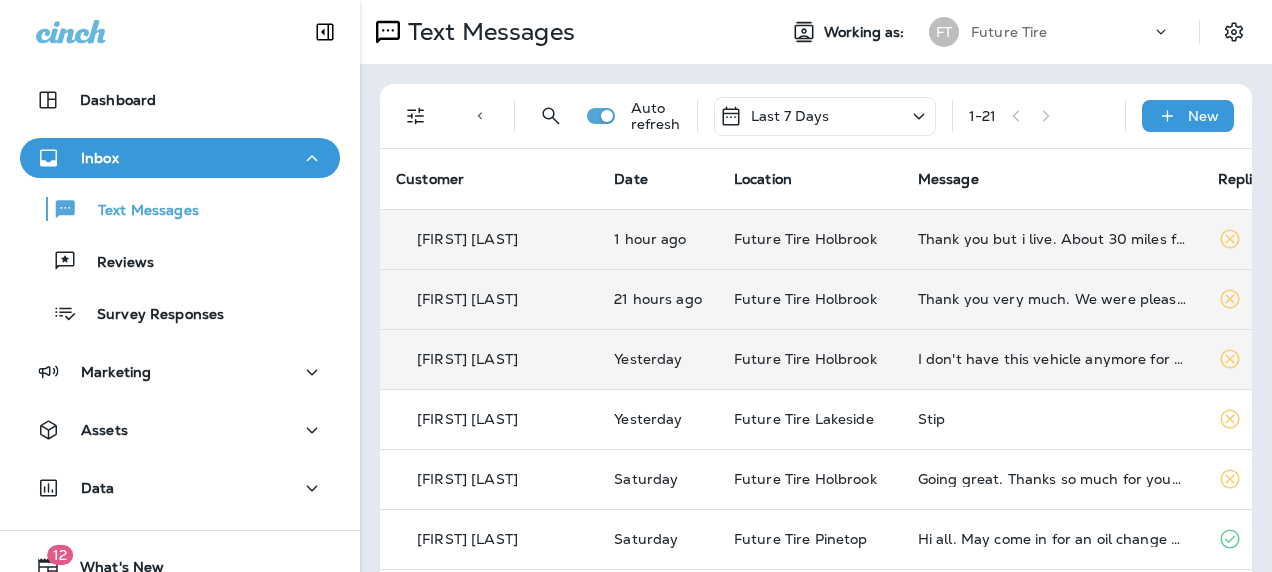 click on "[FIRST] [LAST]" at bounding box center [467, 359] 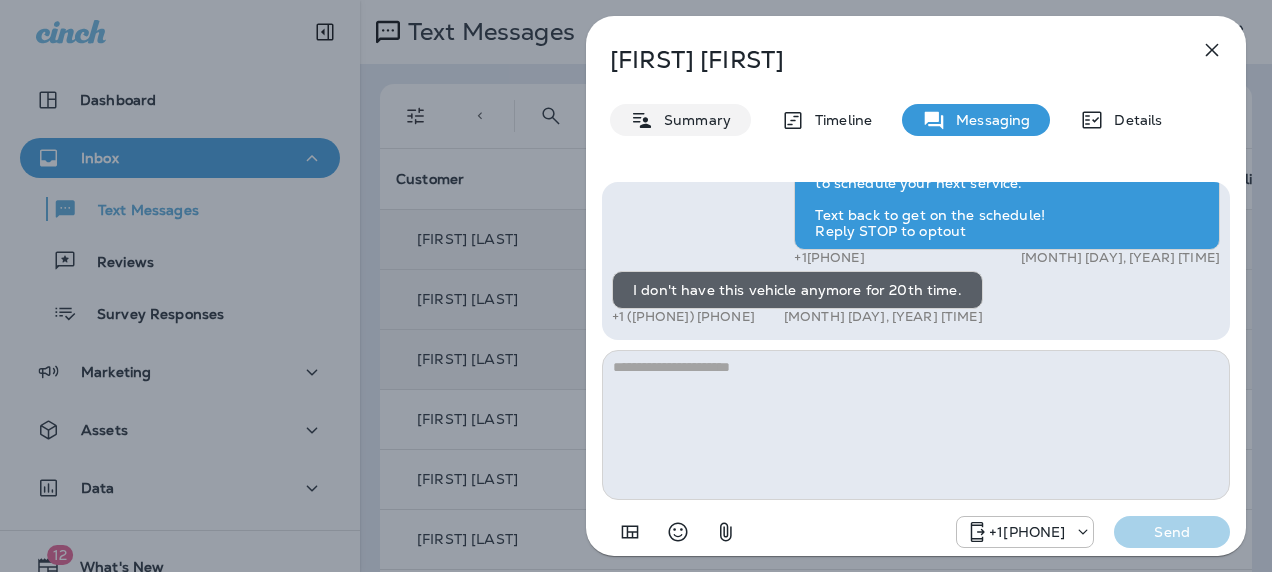 click on "Summary" at bounding box center (692, 120) 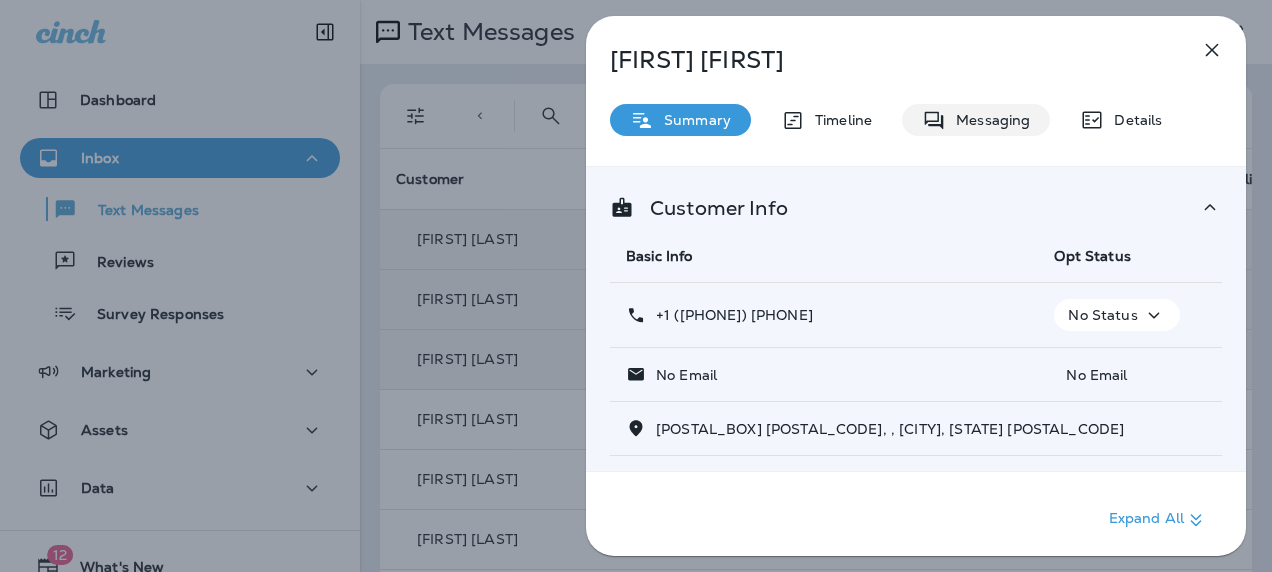 click on "Messaging" at bounding box center (976, 120) 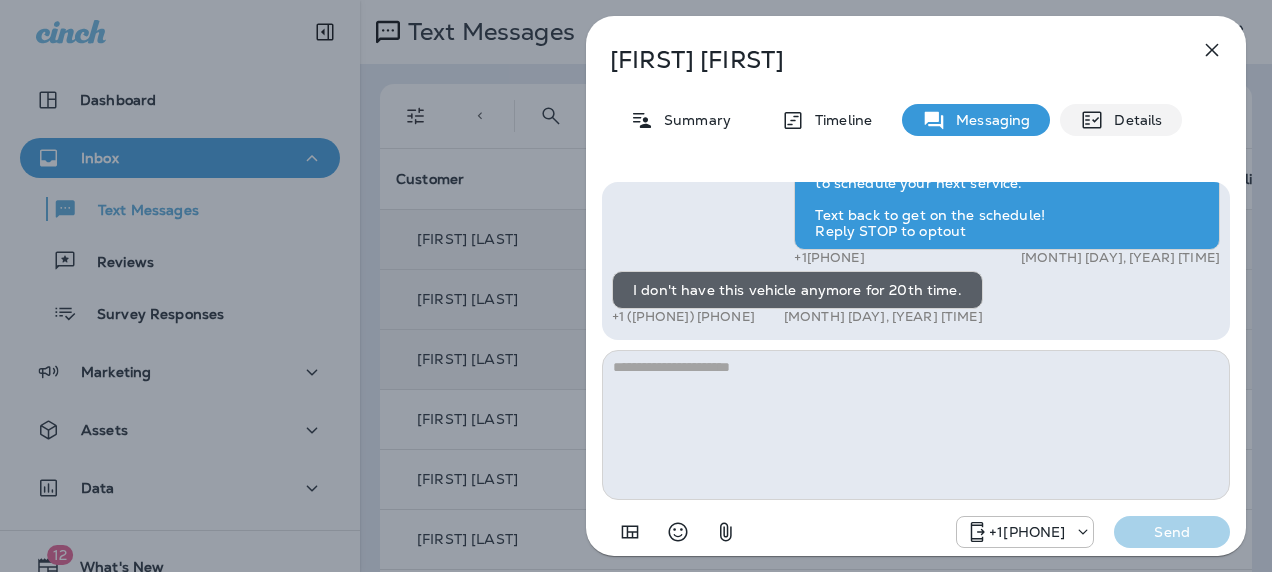 click on "Details" at bounding box center [1133, 120] 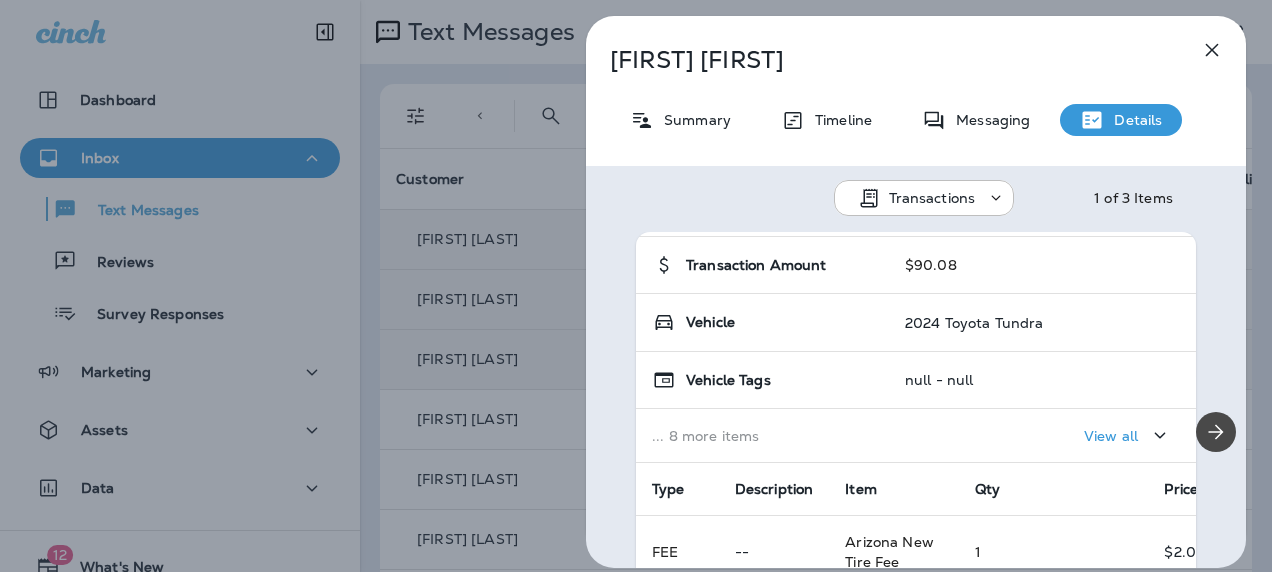 scroll, scrollTop: 0, scrollLeft: 0, axis: both 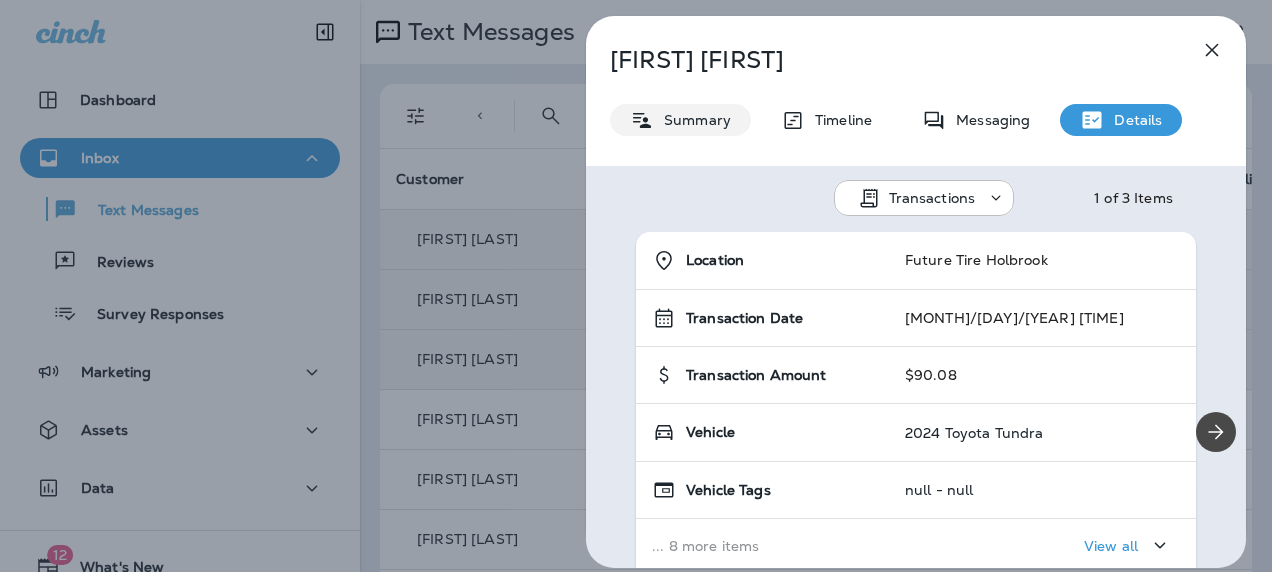 click on "Summary" at bounding box center (680, 120) 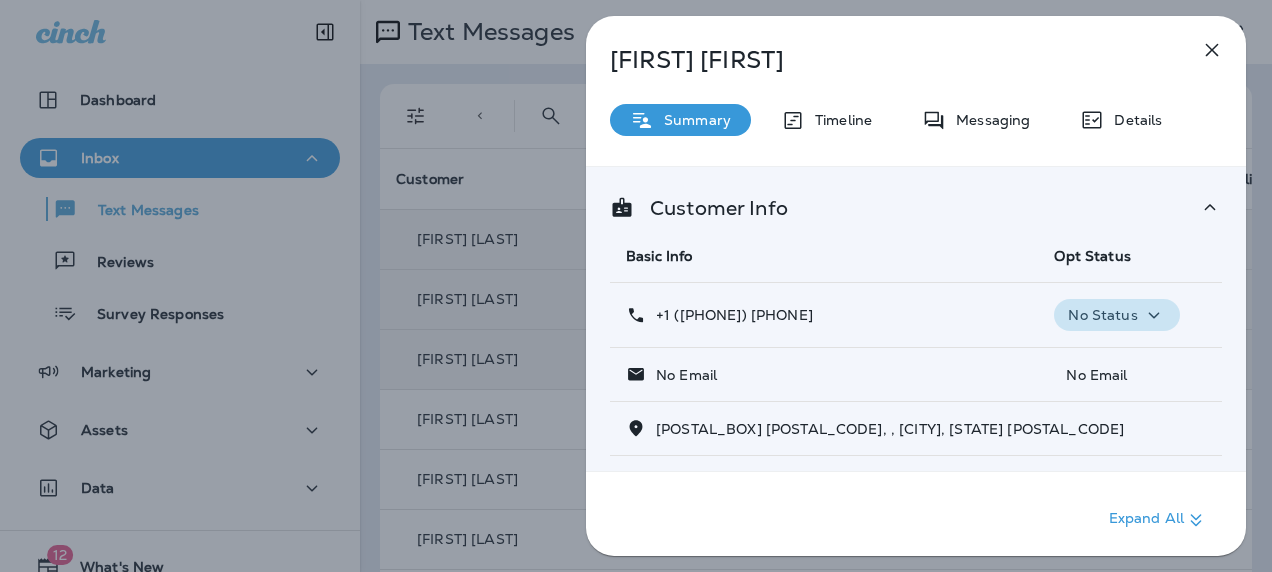 click 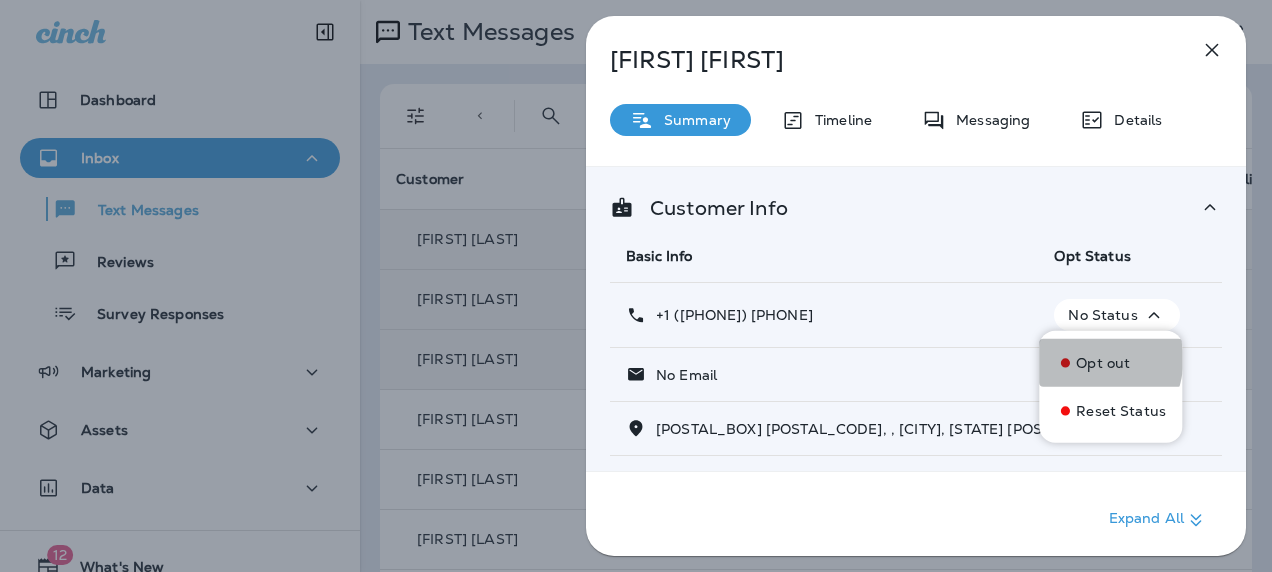 click on "Opt out" at bounding box center (1103, 363) 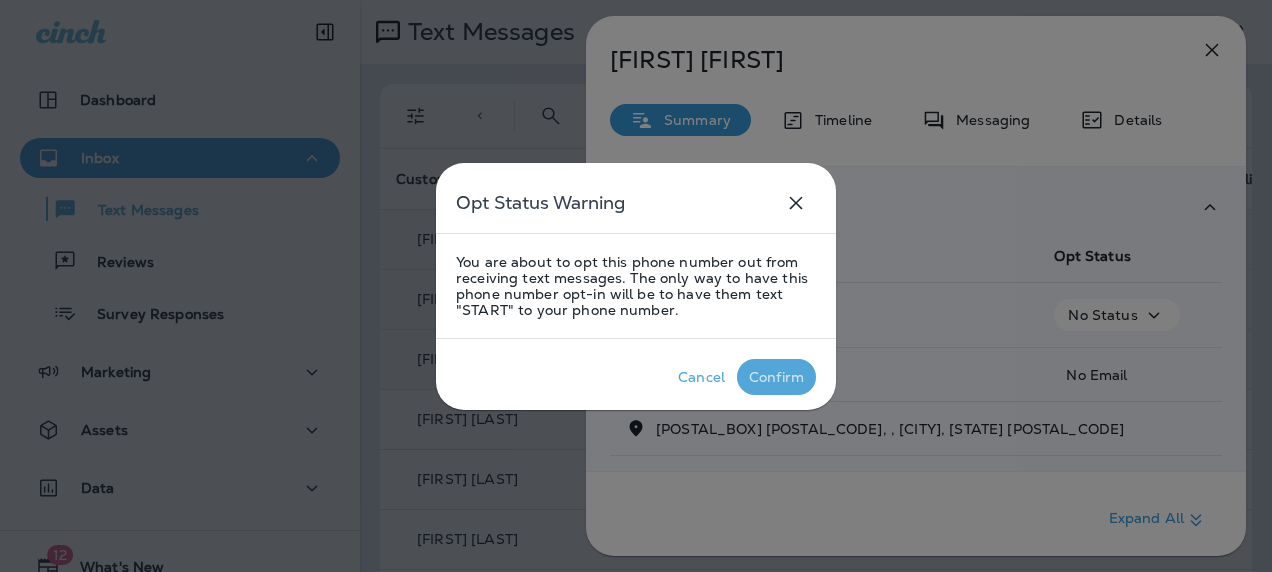 click on "Confirm" at bounding box center [776, 377] 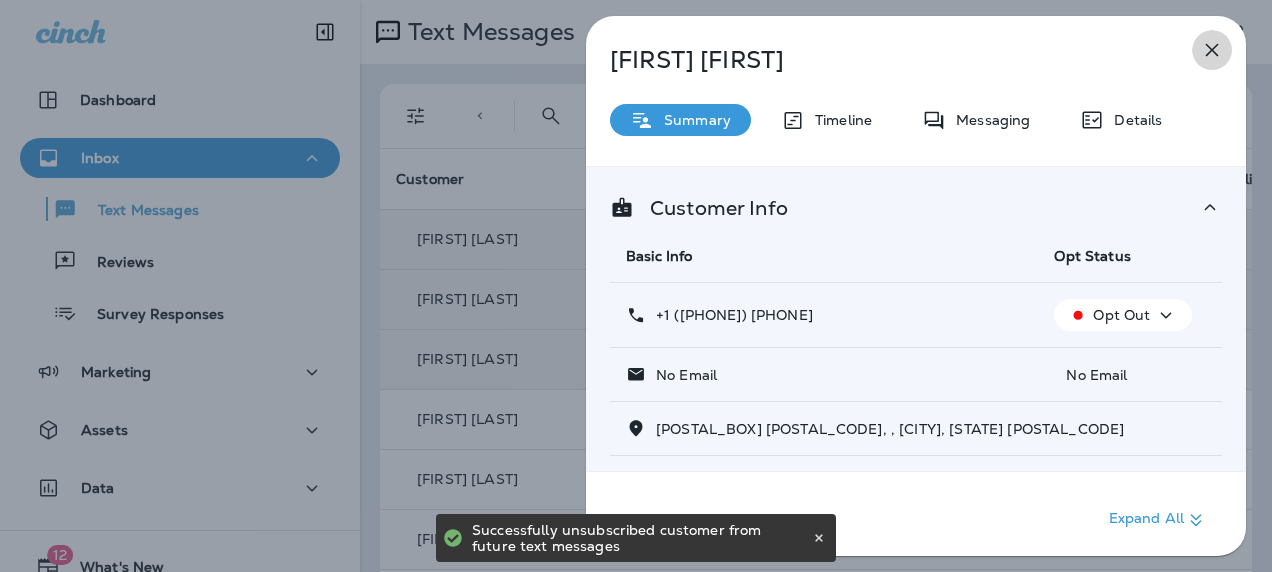 click 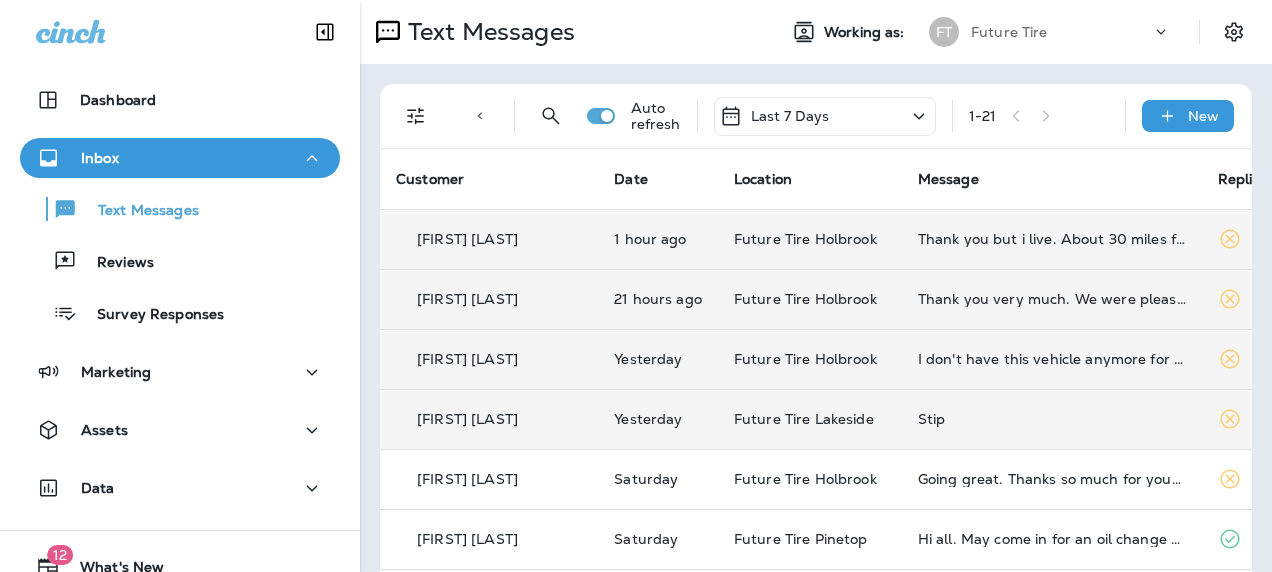 click on "Stip" at bounding box center [1052, 419] 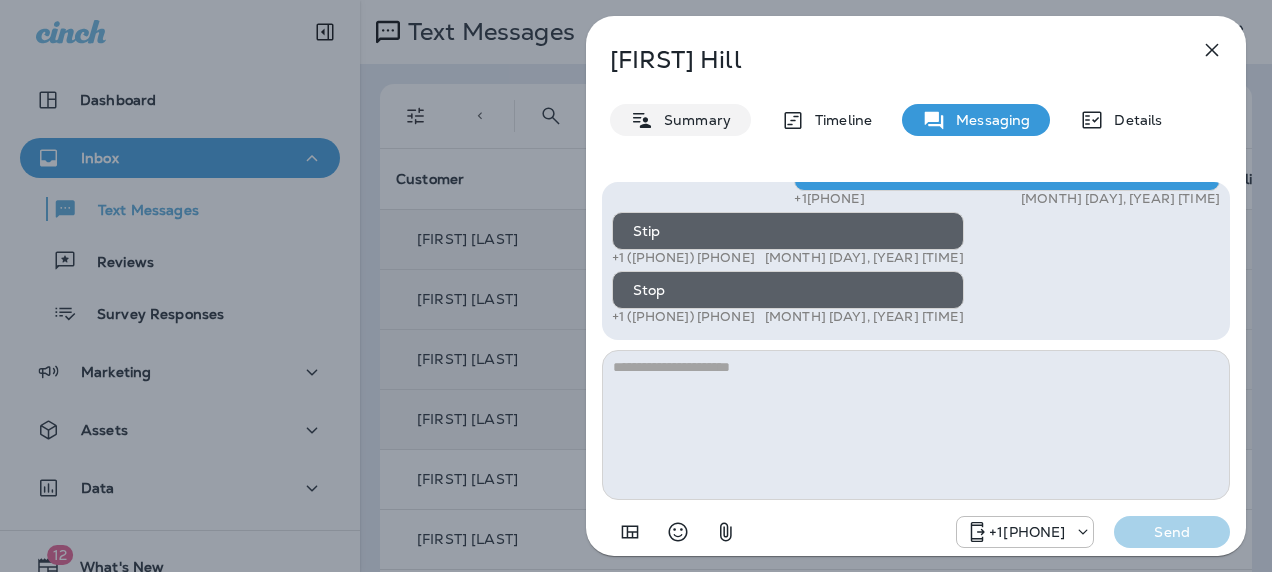 click on "Summary" at bounding box center (692, 120) 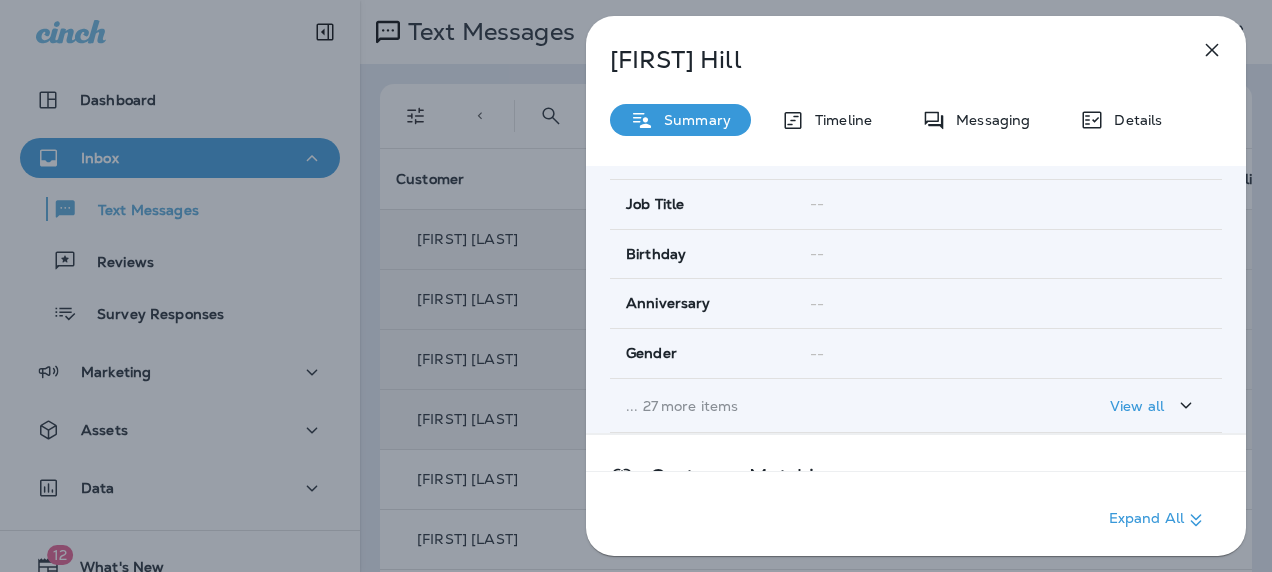 scroll, scrollTop: 0, scrollLeft: 0, axis: both 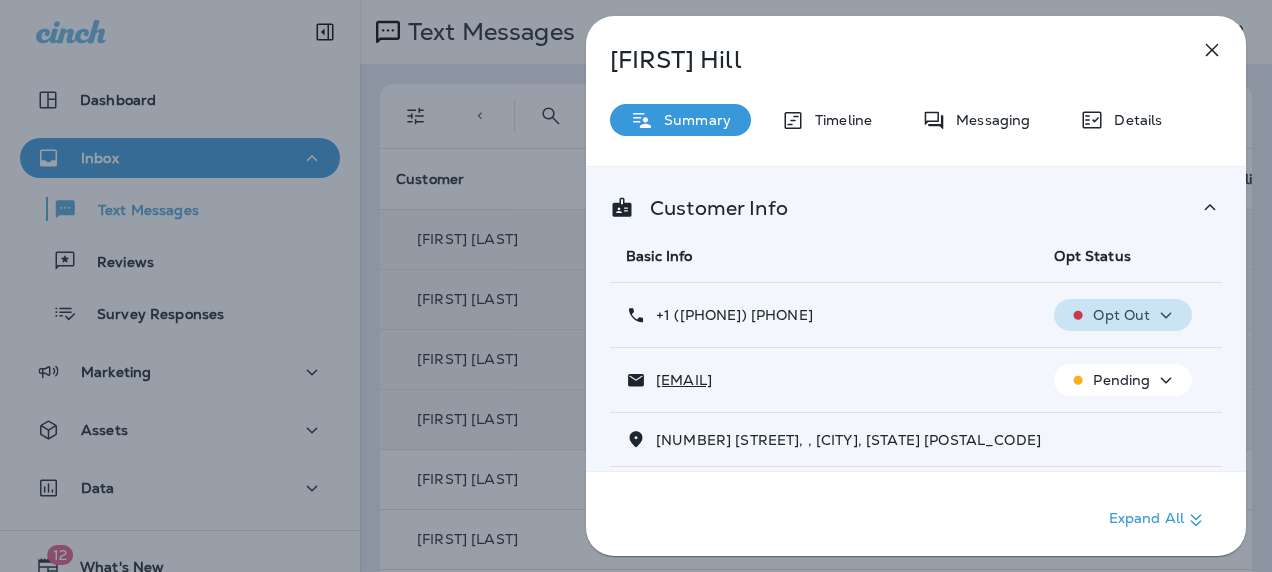 click 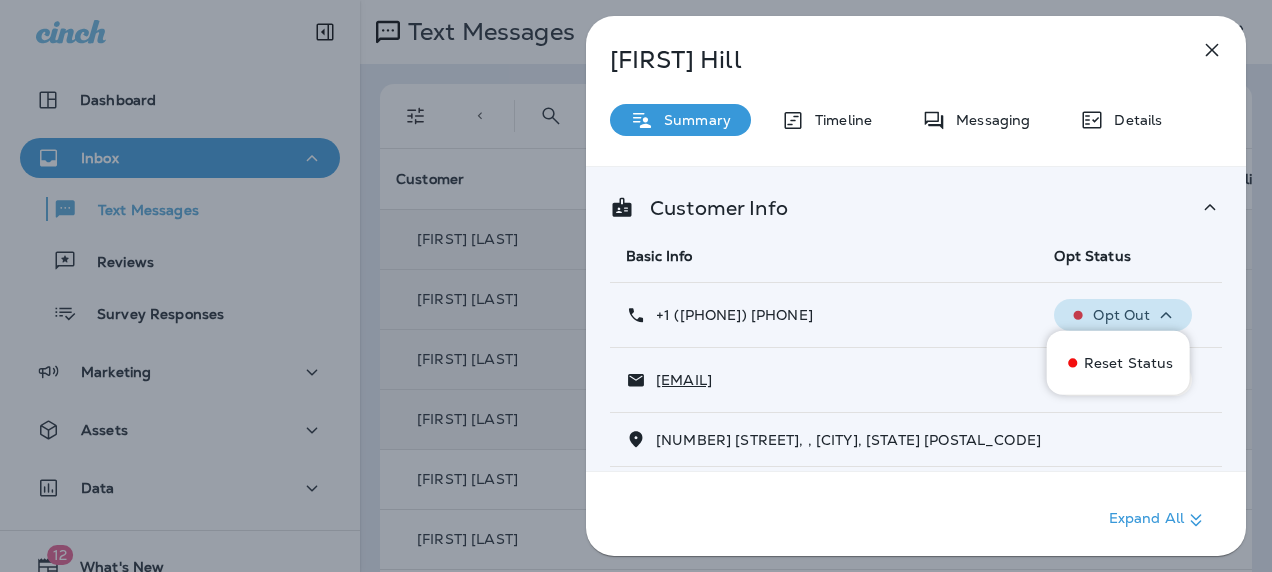 click 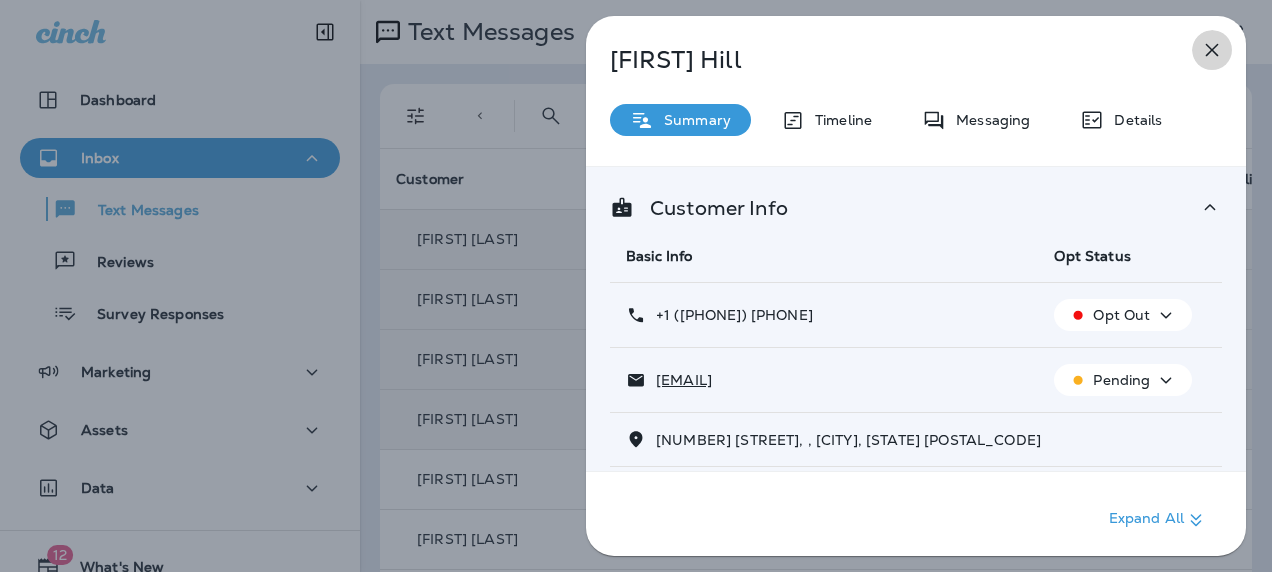 click 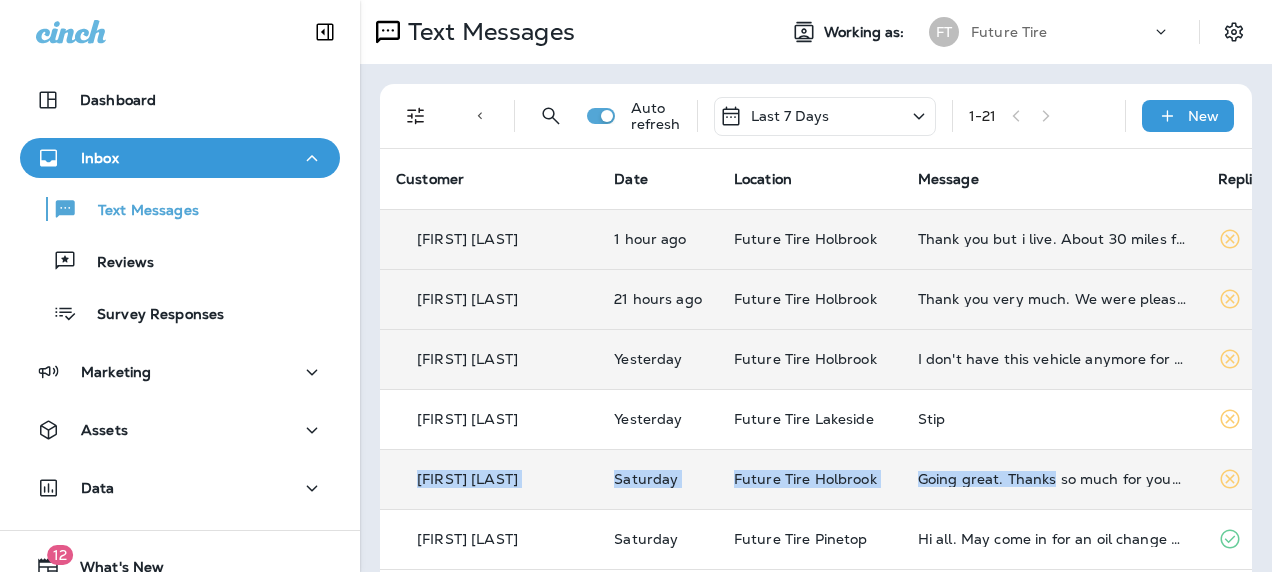 drag, startPoint x: 967, startPoint y: 415, endPoint x: 1014, endPoint y: 466, distance: 69.354164 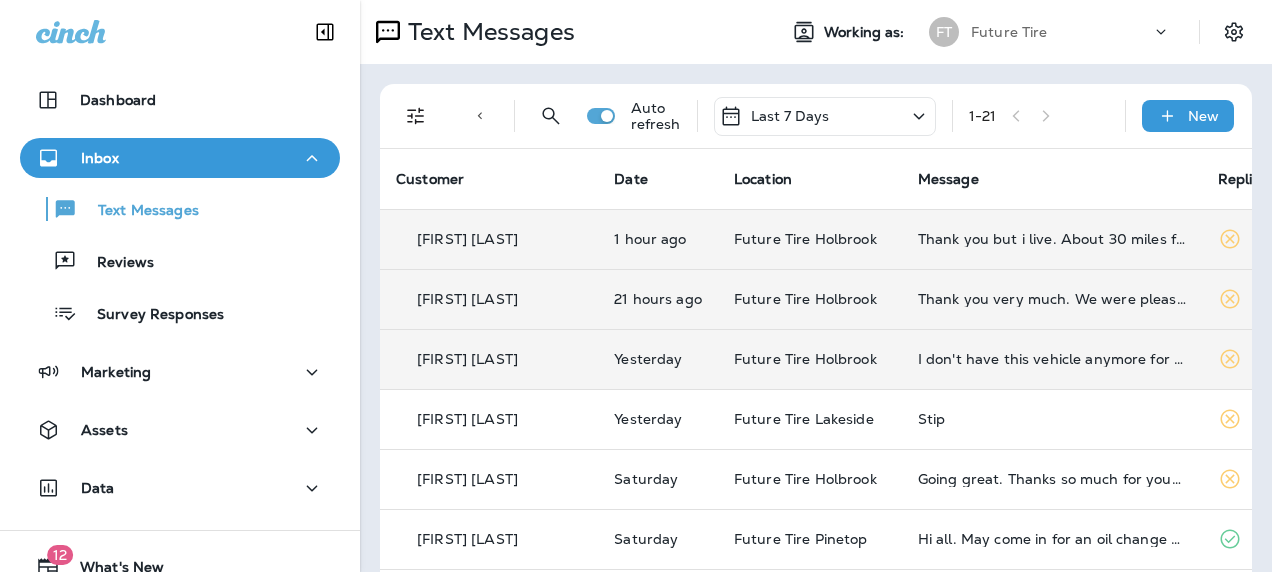 drag, startPoint x: 1014, startPoint y: 466, endPoint x: 1014, endPoint y: 176, distance: 290 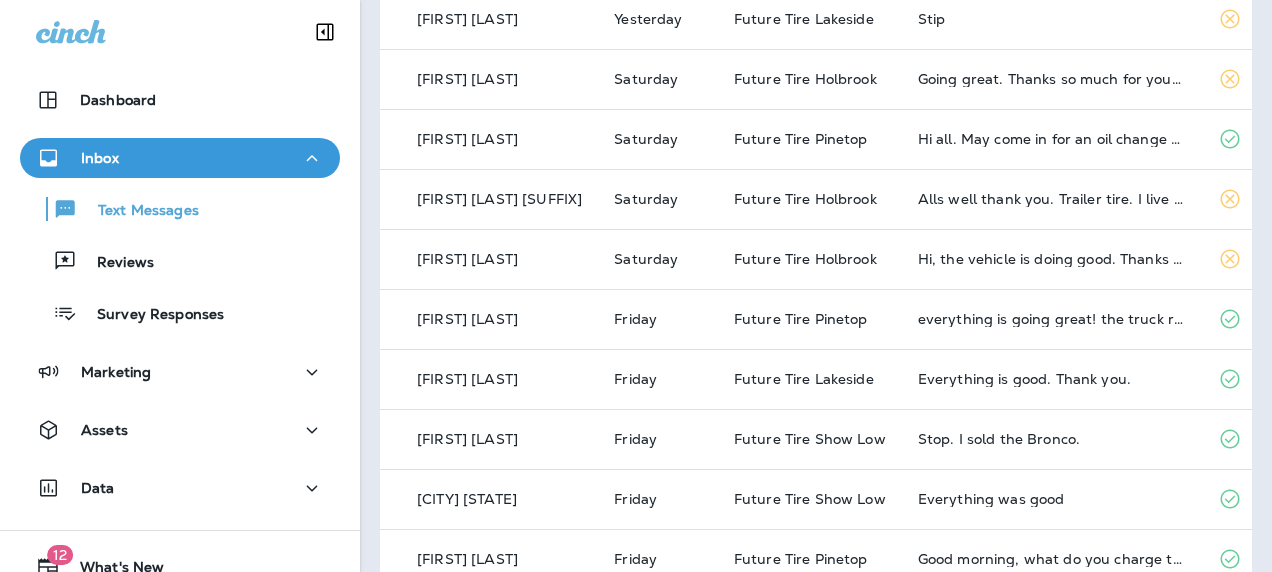scroll, scrollTop: 401, scrollLeft: 0, axis: vertical 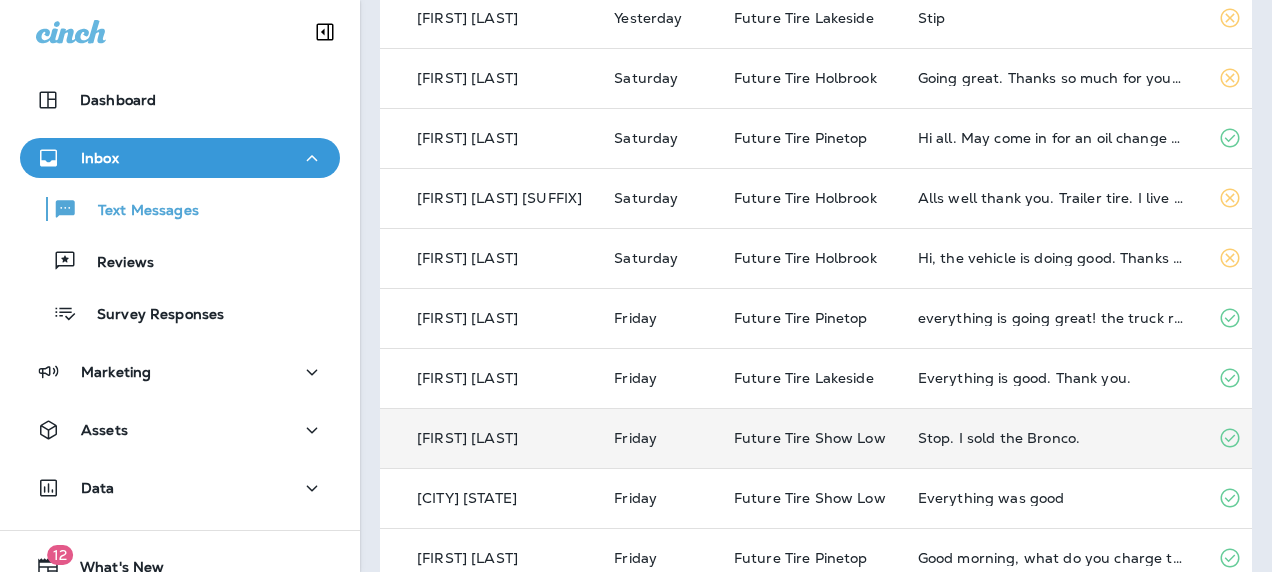 click on "Stop. I sold the Bronco." at bounding box center (1052, 438) 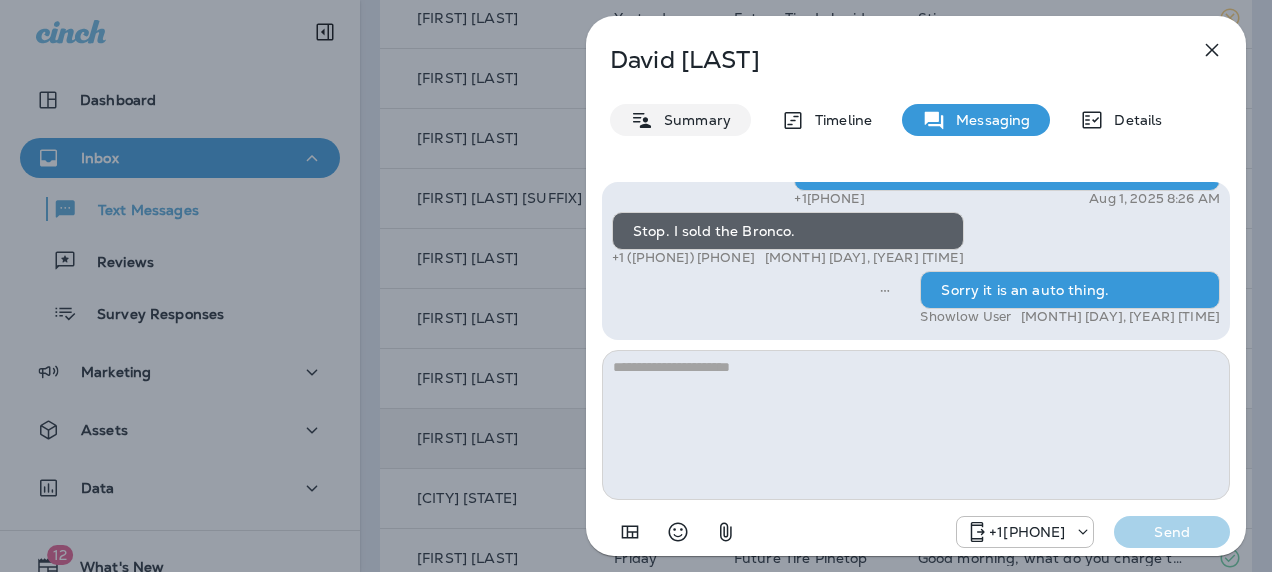 click on "Summary" at bounding box center [680, 120] 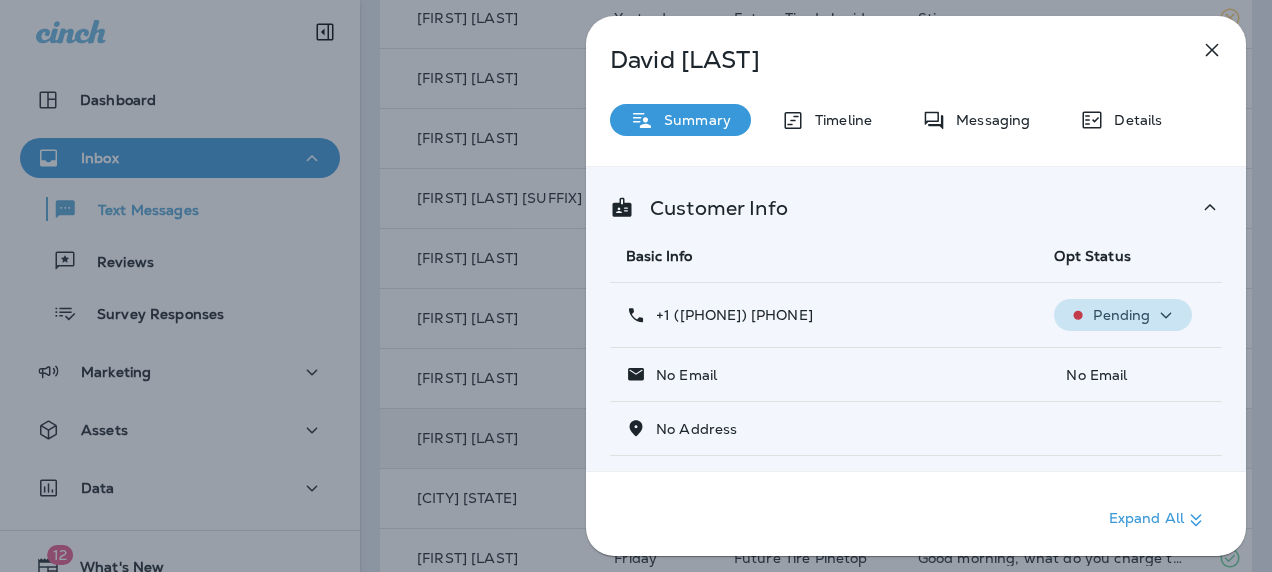 click 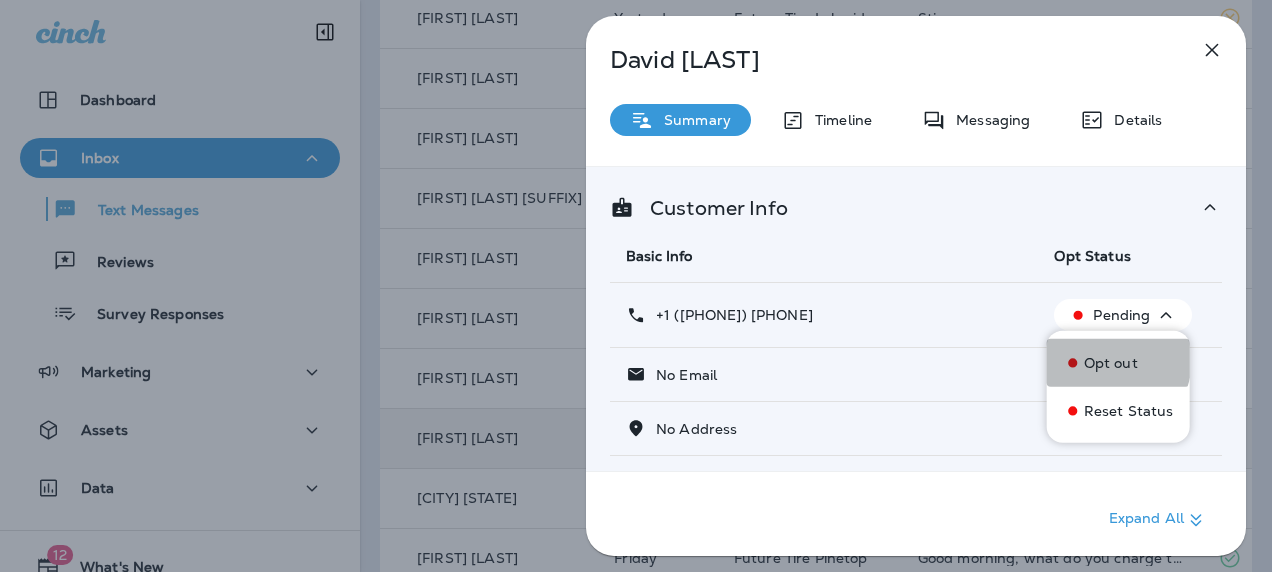 click on "Opt out" at bounding box center [1111, 363] 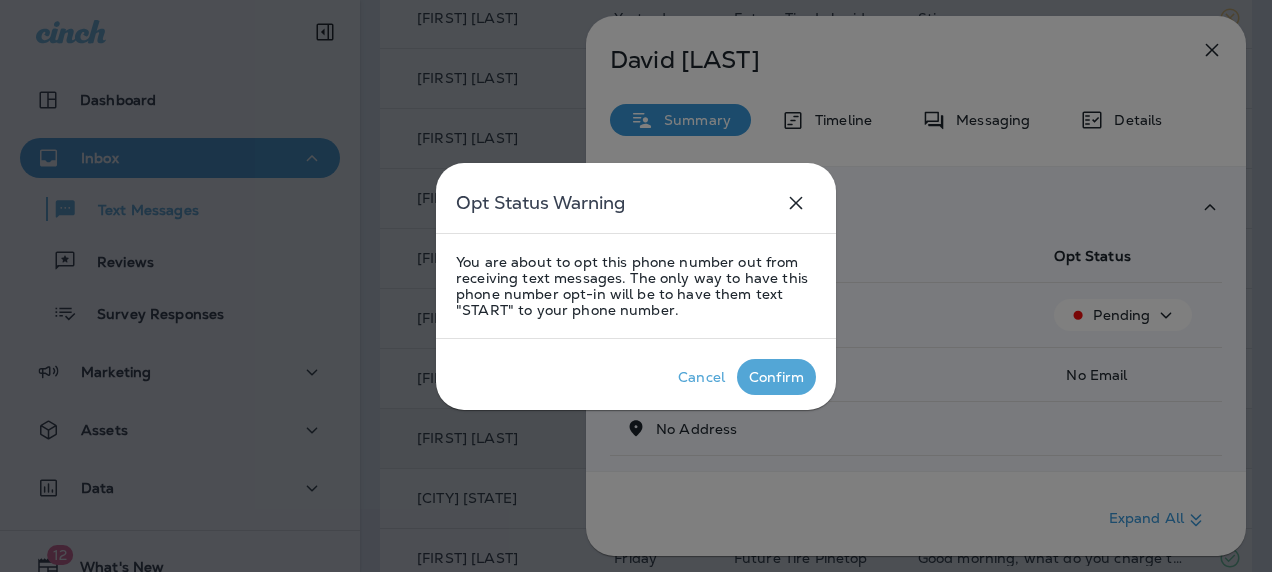 click on "Confirm" at bounding box center (776, 377) 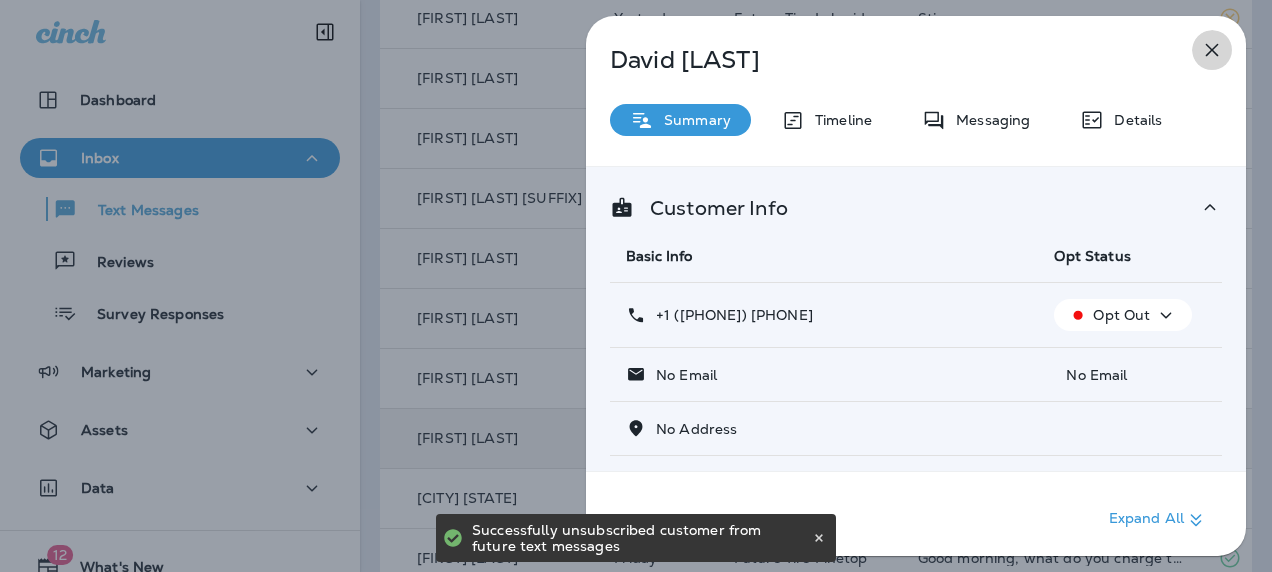 click 